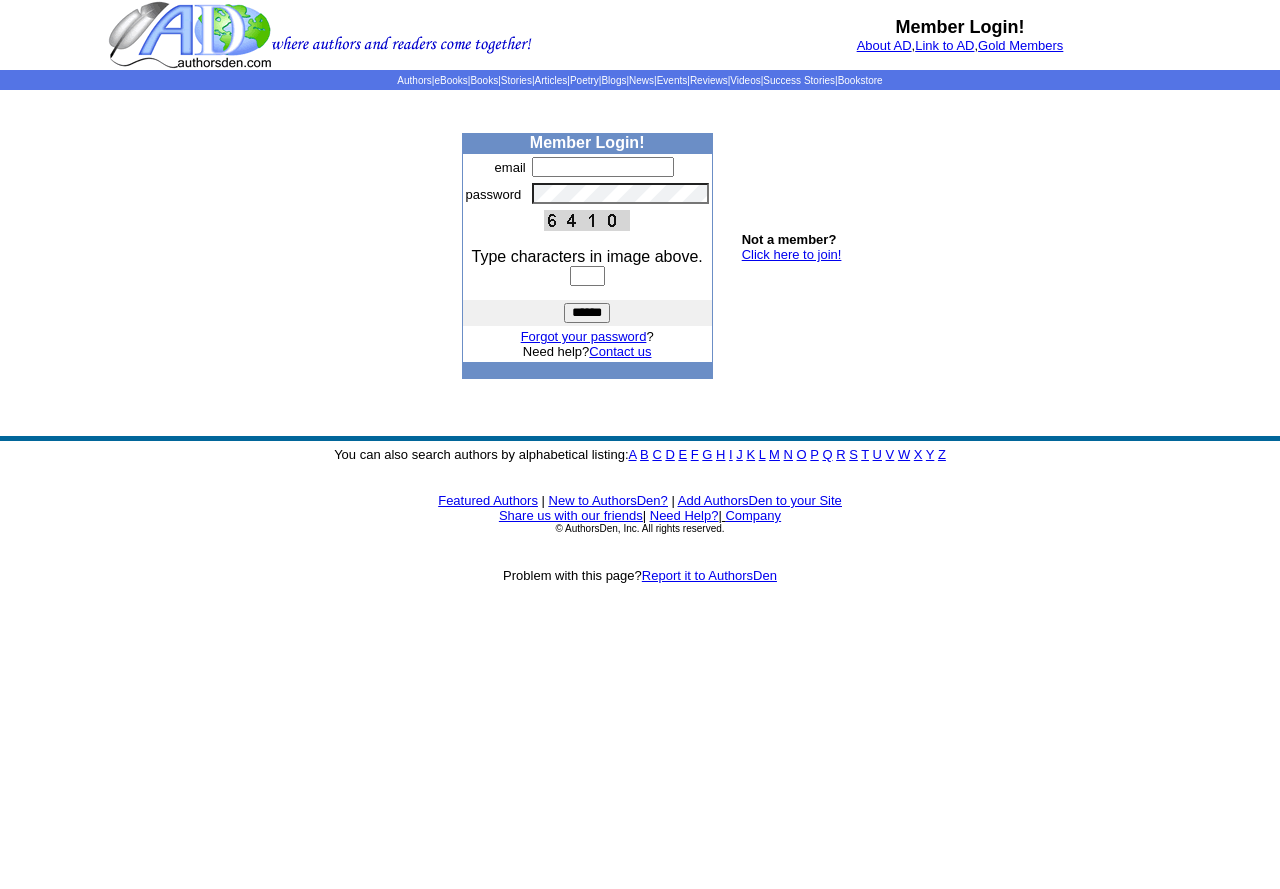 scroll, scrollTop: 0, scrollLeft: 0, axis: both 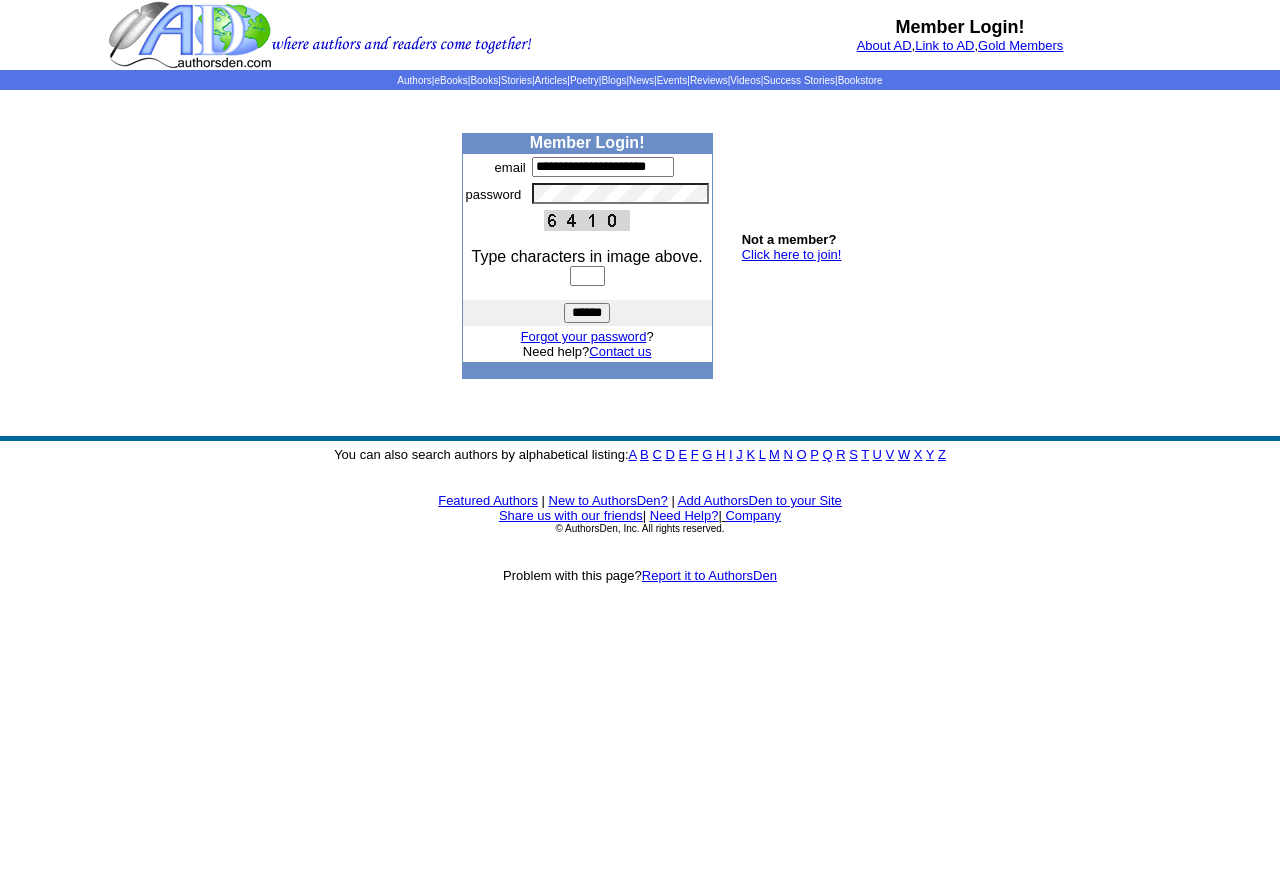 type on "**********" 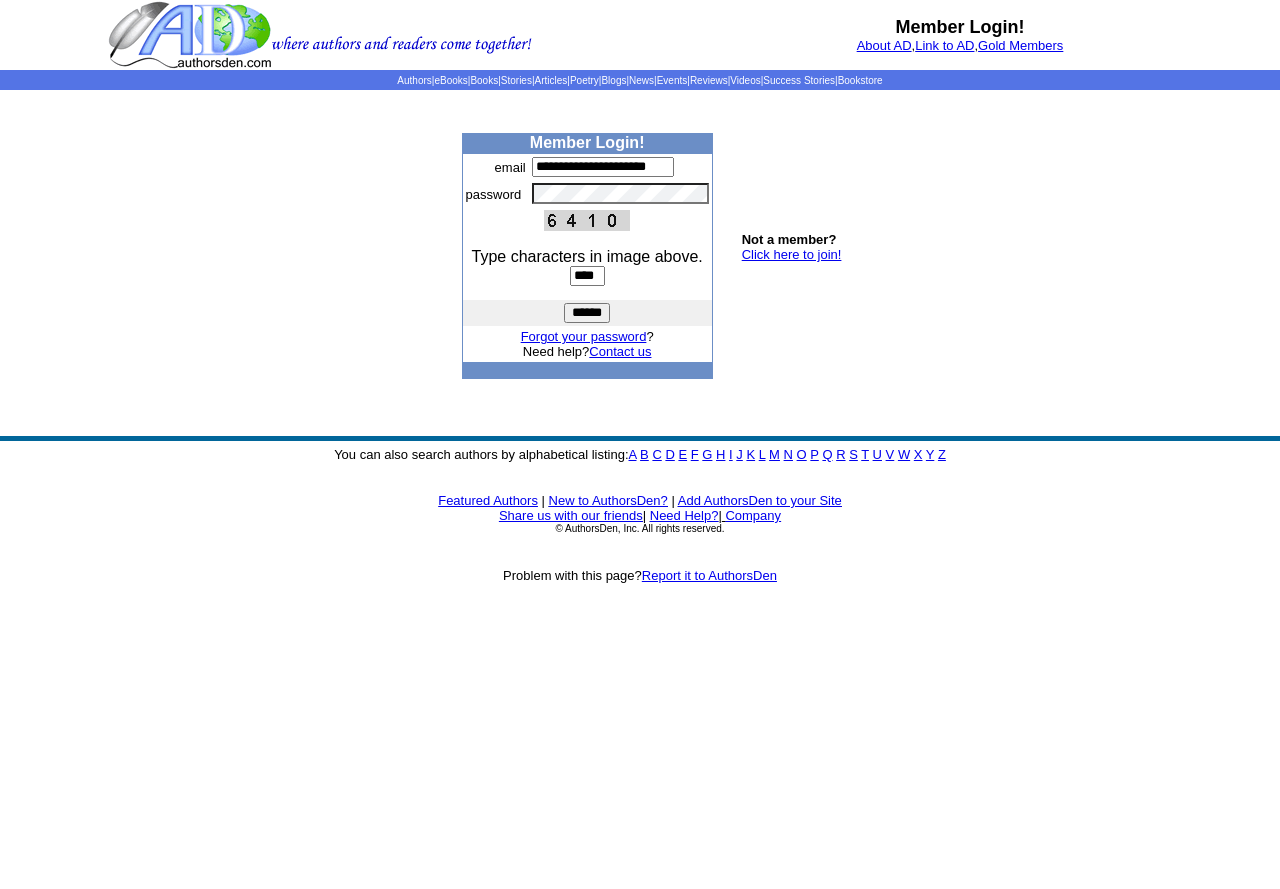 type on "****" 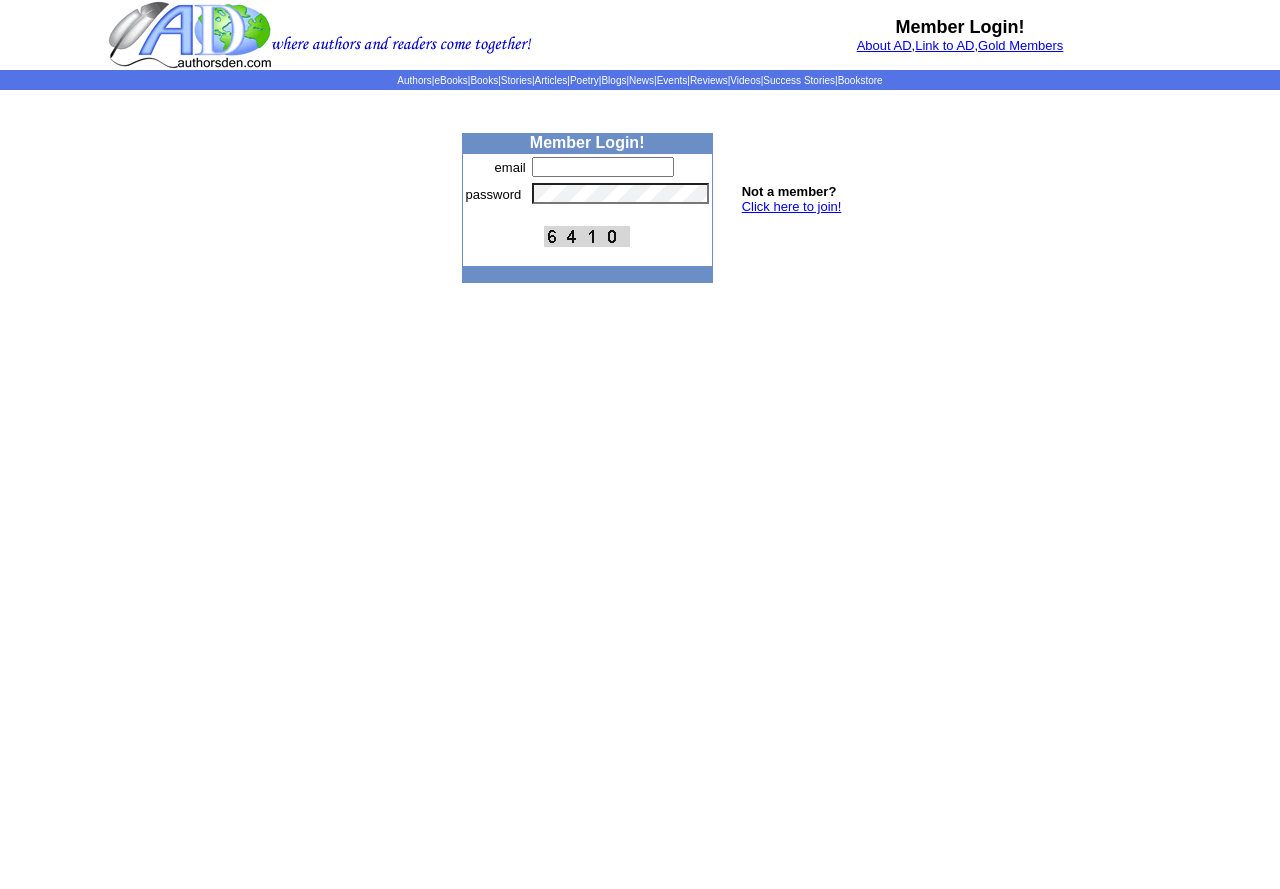 scroll, scrollTop: 0, scrollLeft: 0, axis: both 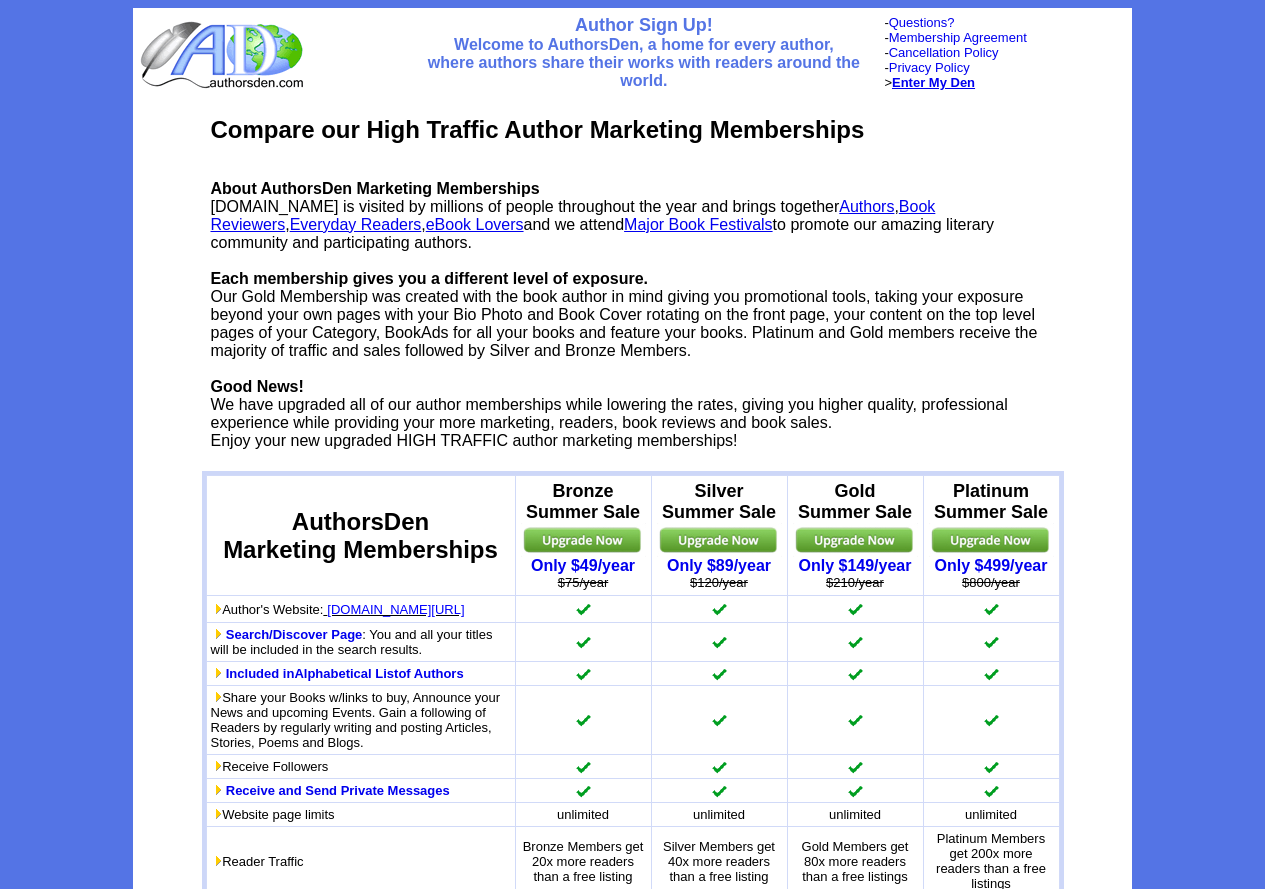 click on "Enter My Den" at bounding box center (933, 82) 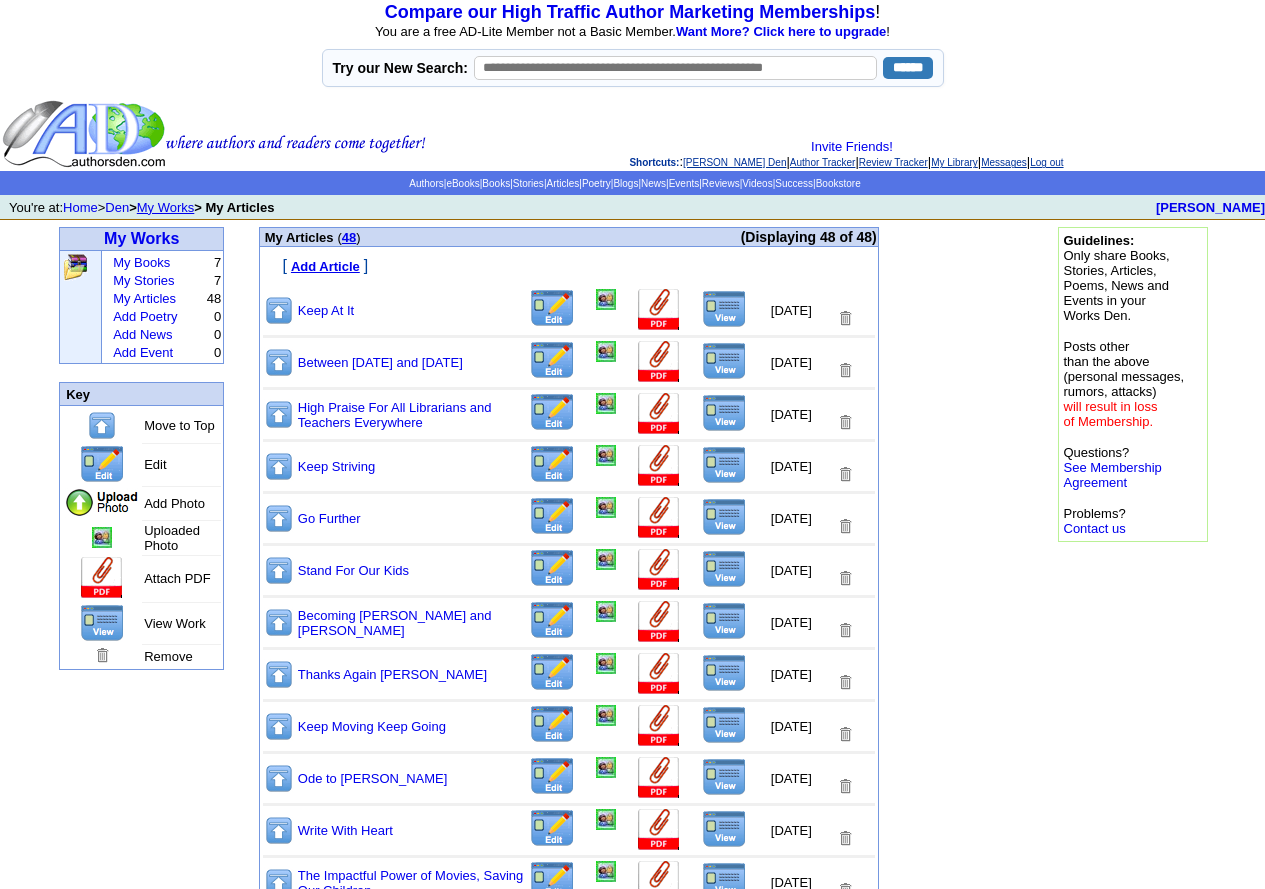 scroll, scrollTop: 0, scrollLeft: 0, axis: both 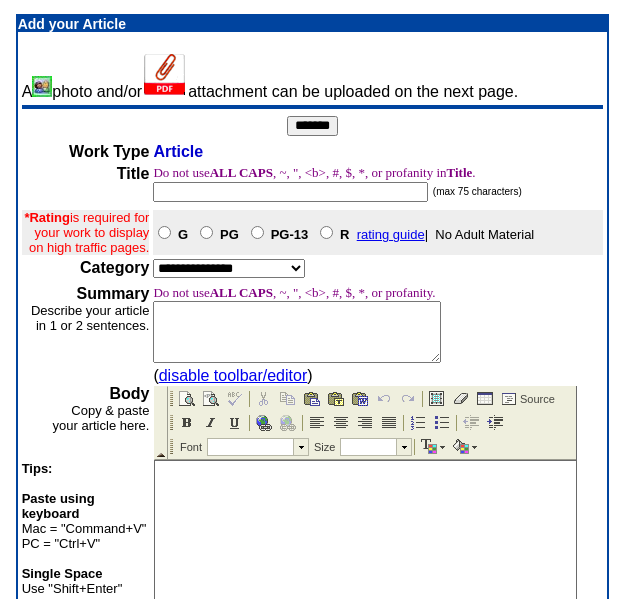 click at bounding box center [290, 192] 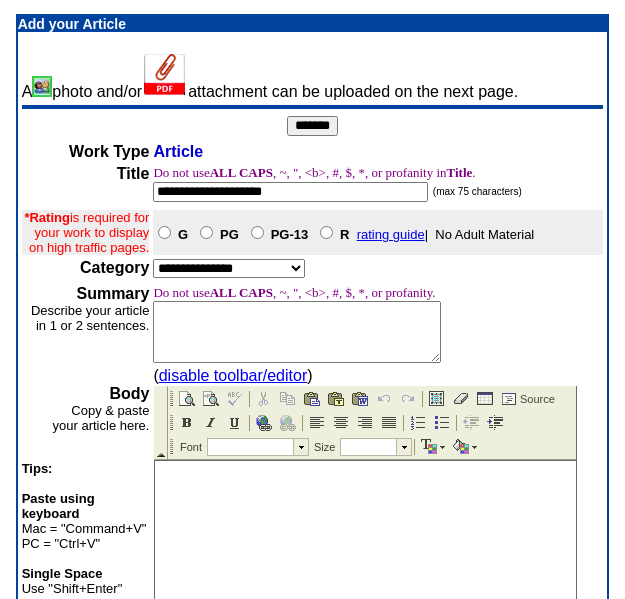 type on "**********" 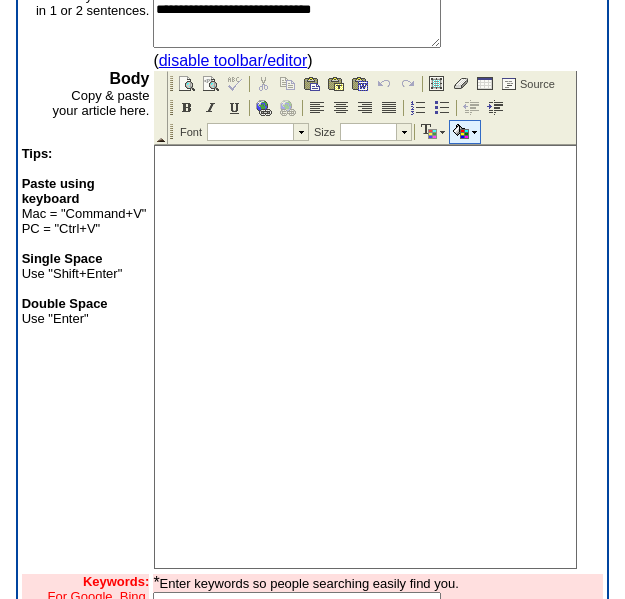scroll, scrollTop: 400, scrollLeft: 0, axis: vertical 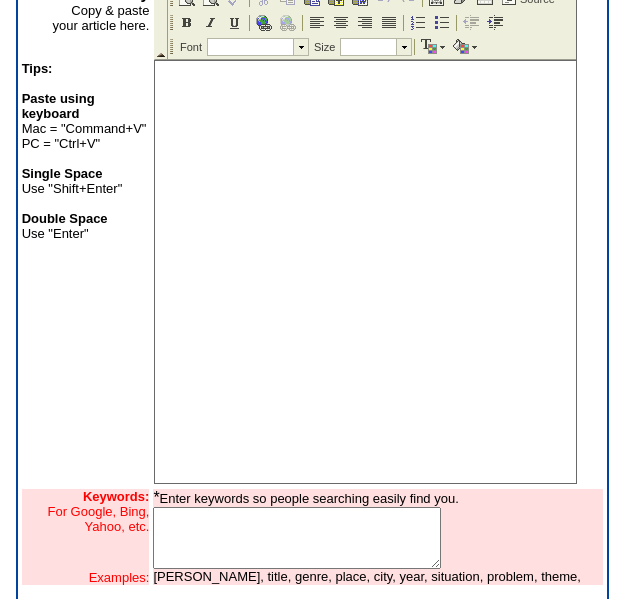 type on "**********" 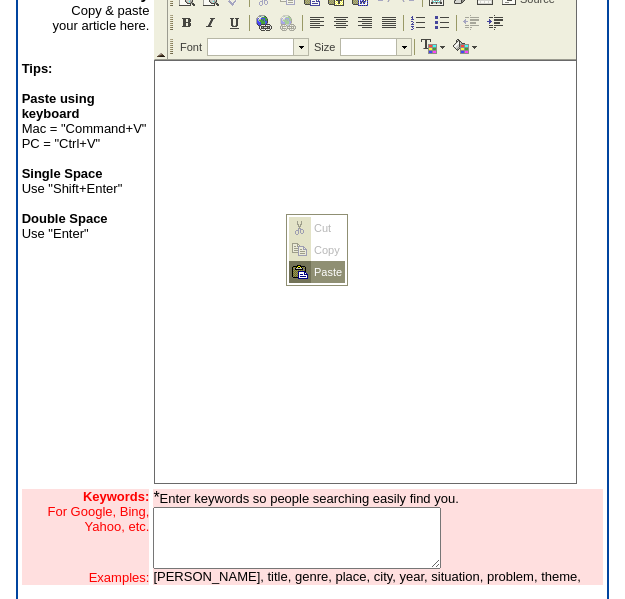 click on "Paste" at bounding box center [328, 272] 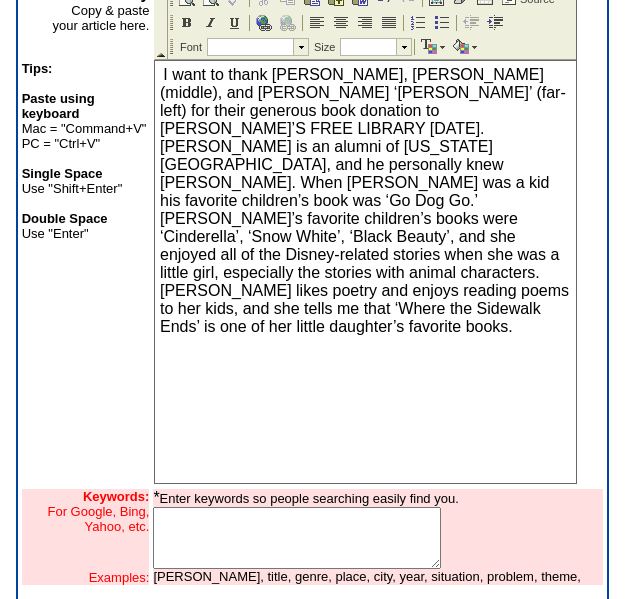 scroll, scrollTop: 0, scrollLeft: 0, axis: both 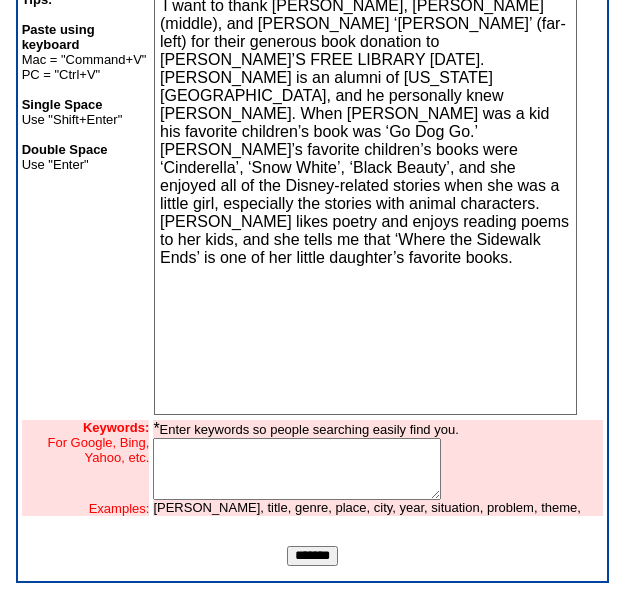 click at bounding box center [297, 469] 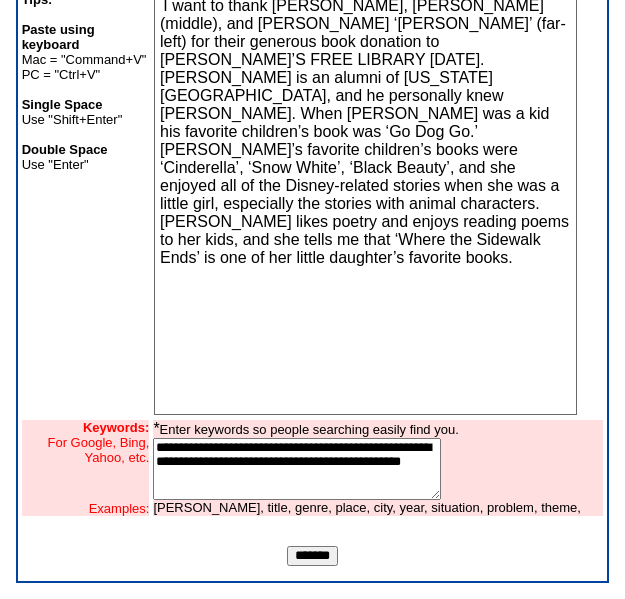 type on "**********" 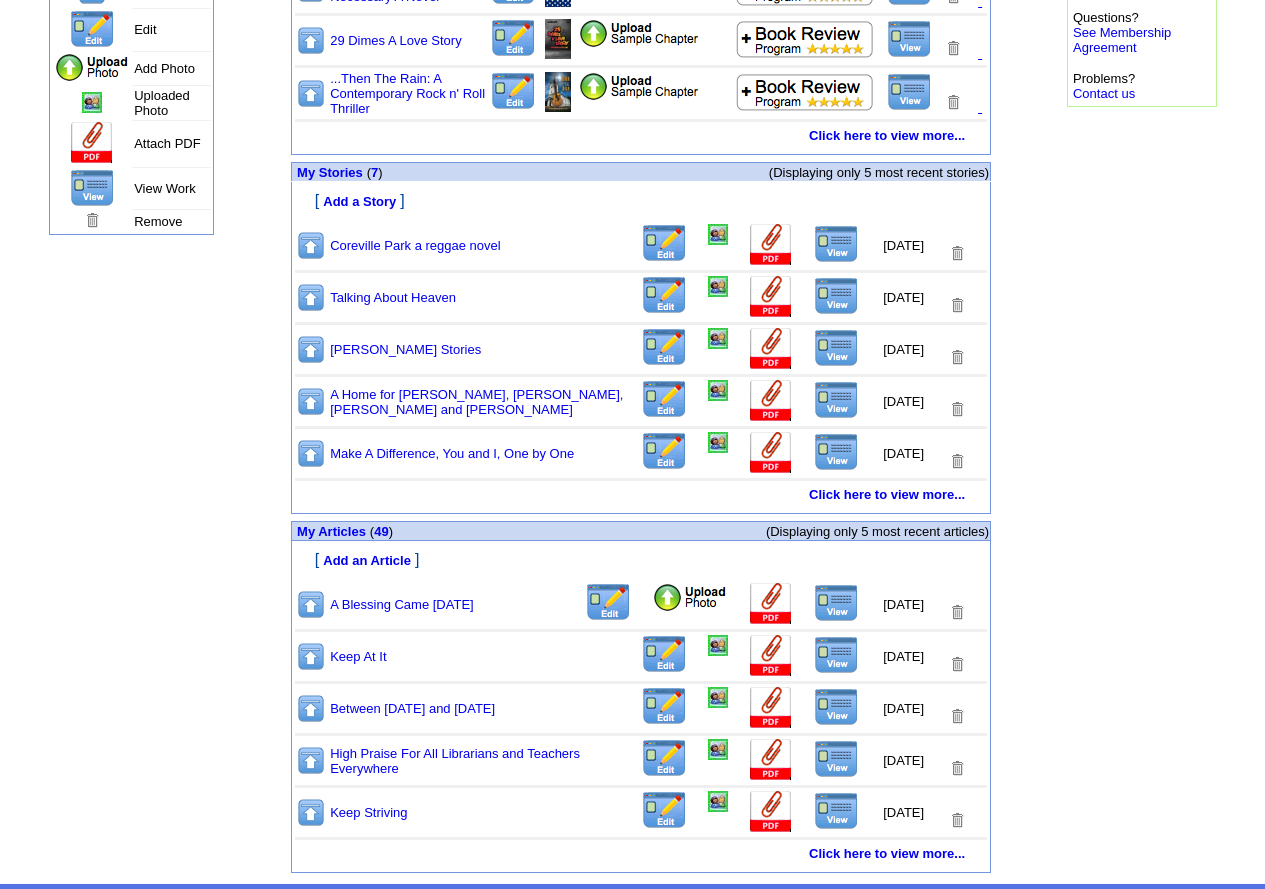 scroll, scrollTop: 460, scrollLeft: 0, axis: vertical 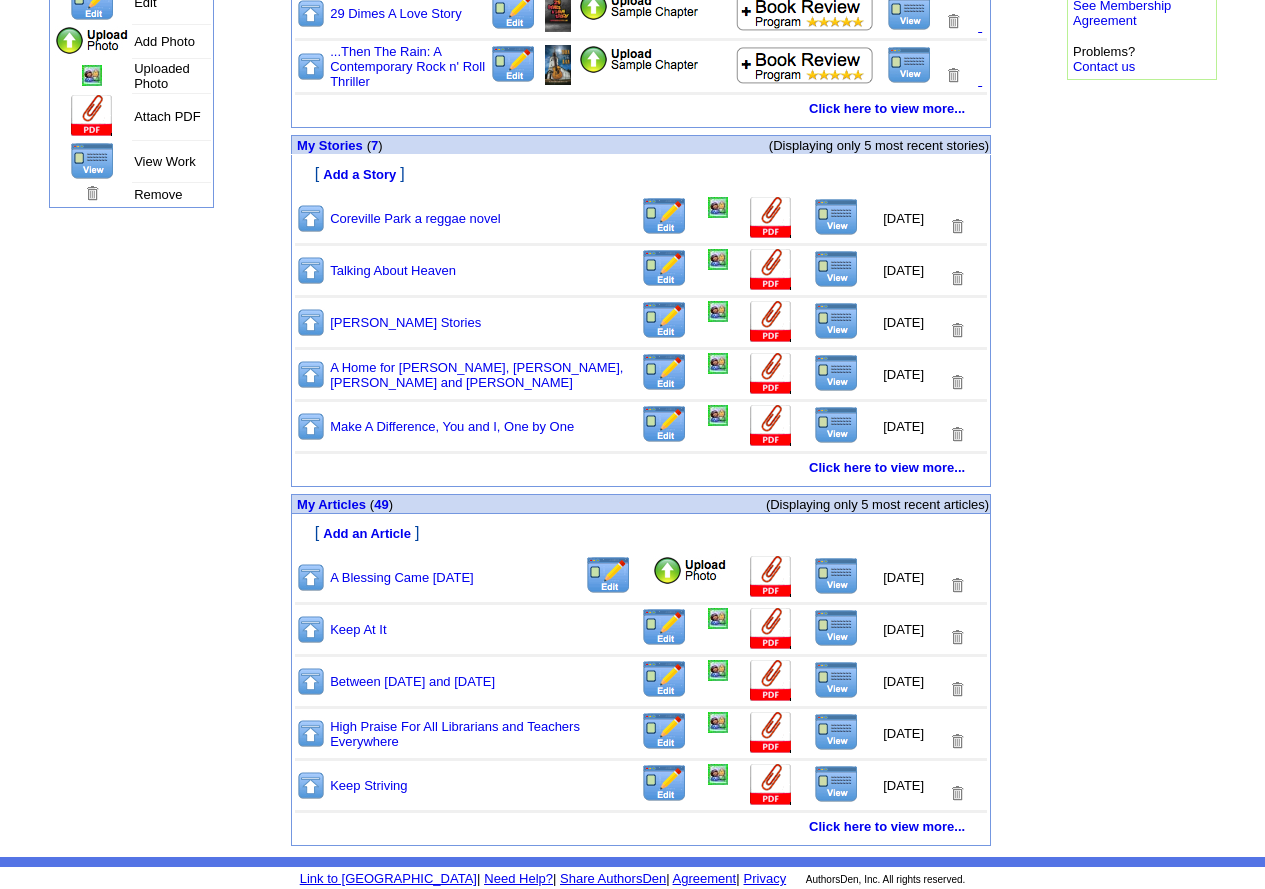 click at bounding box center (690, 571) 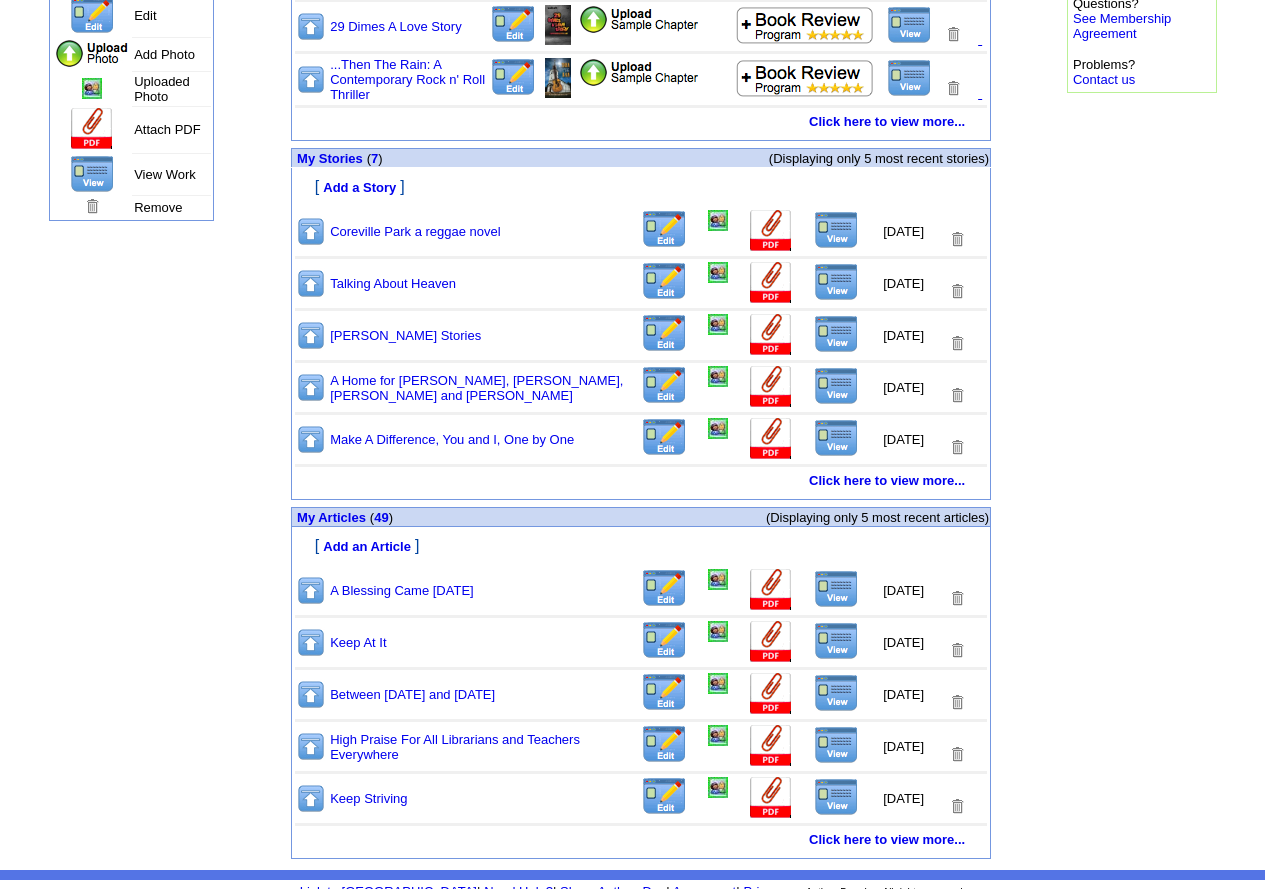 scroll, scrollTop: 460, scrollLeft: 0, axis: vertical 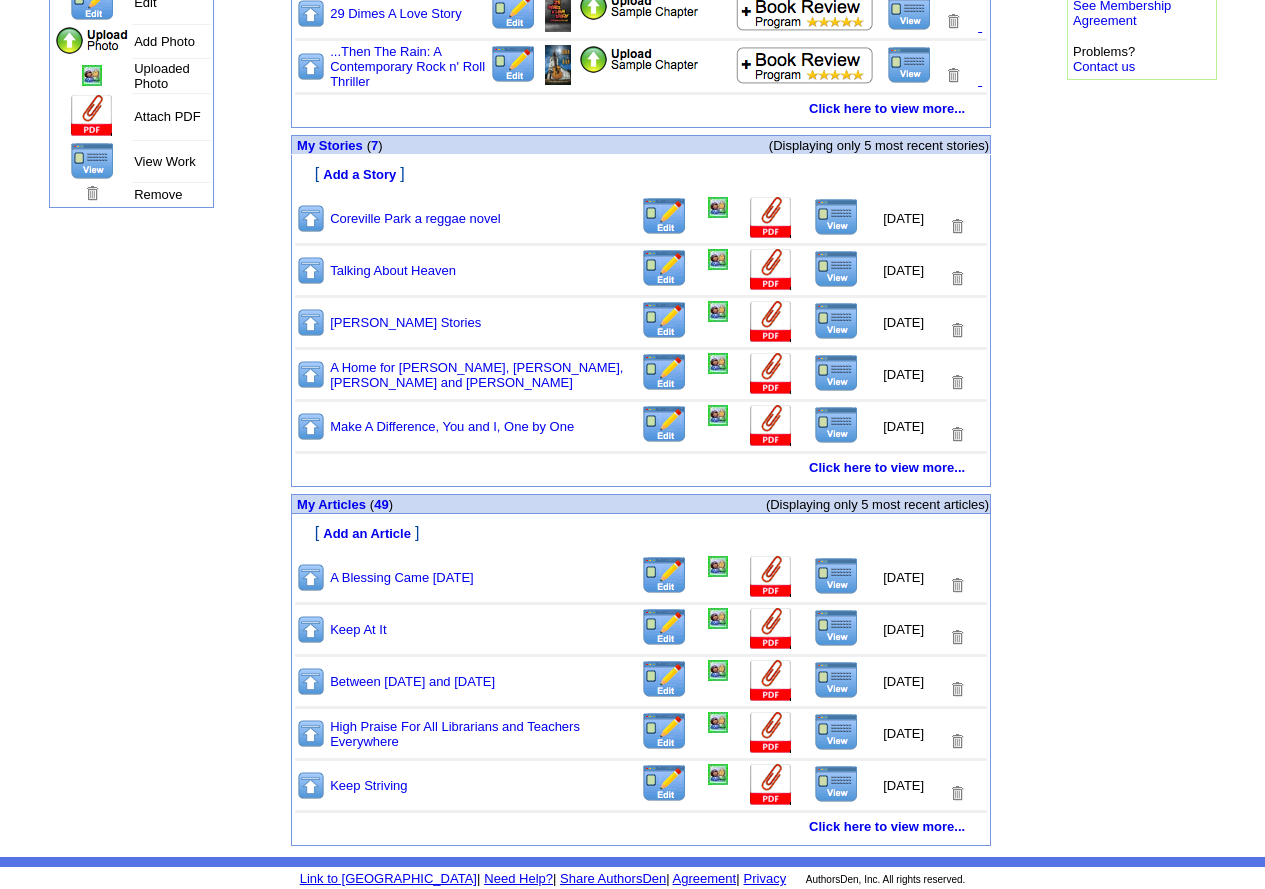 click at bounding box center [836, 576] 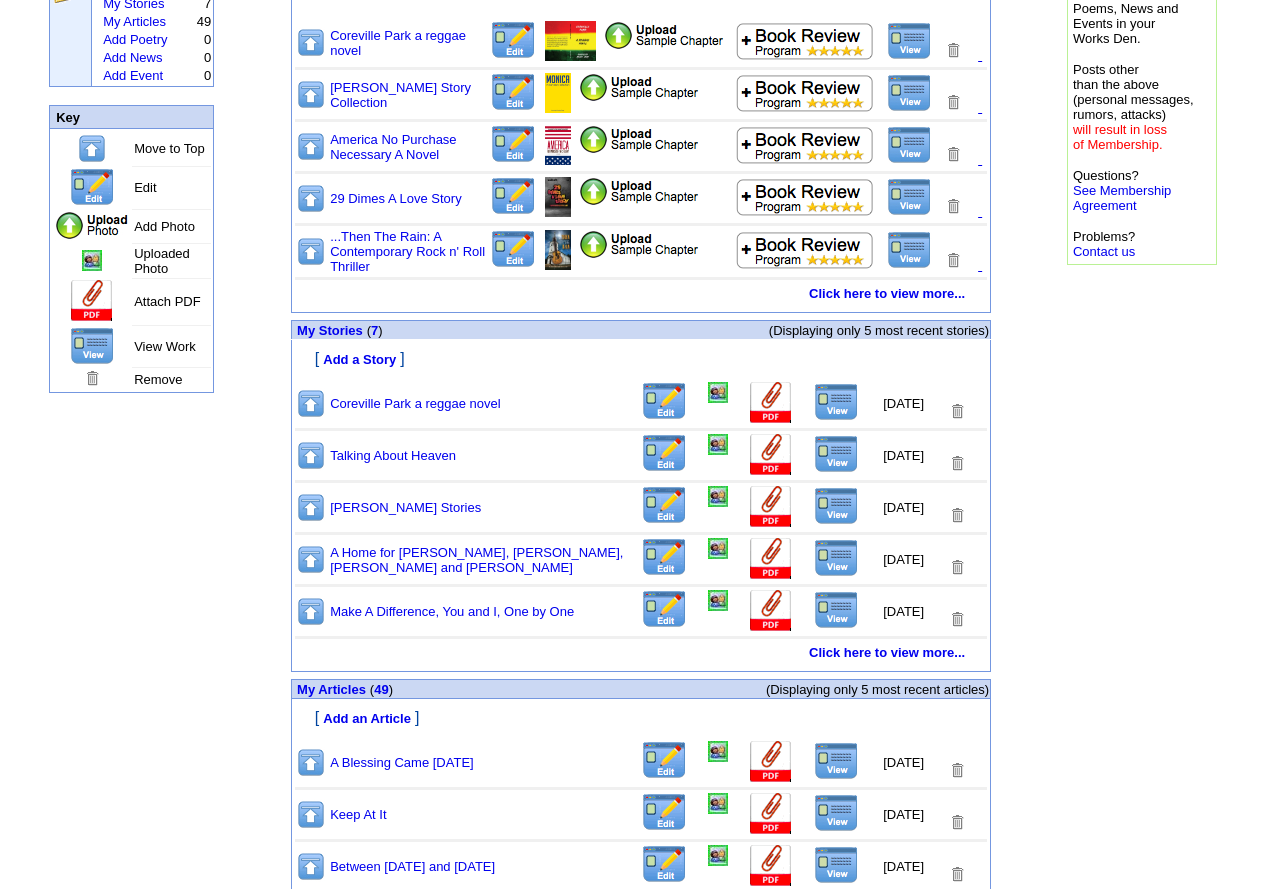 scroll, scrollTop: 0, scrollLeft: 0, axis: both 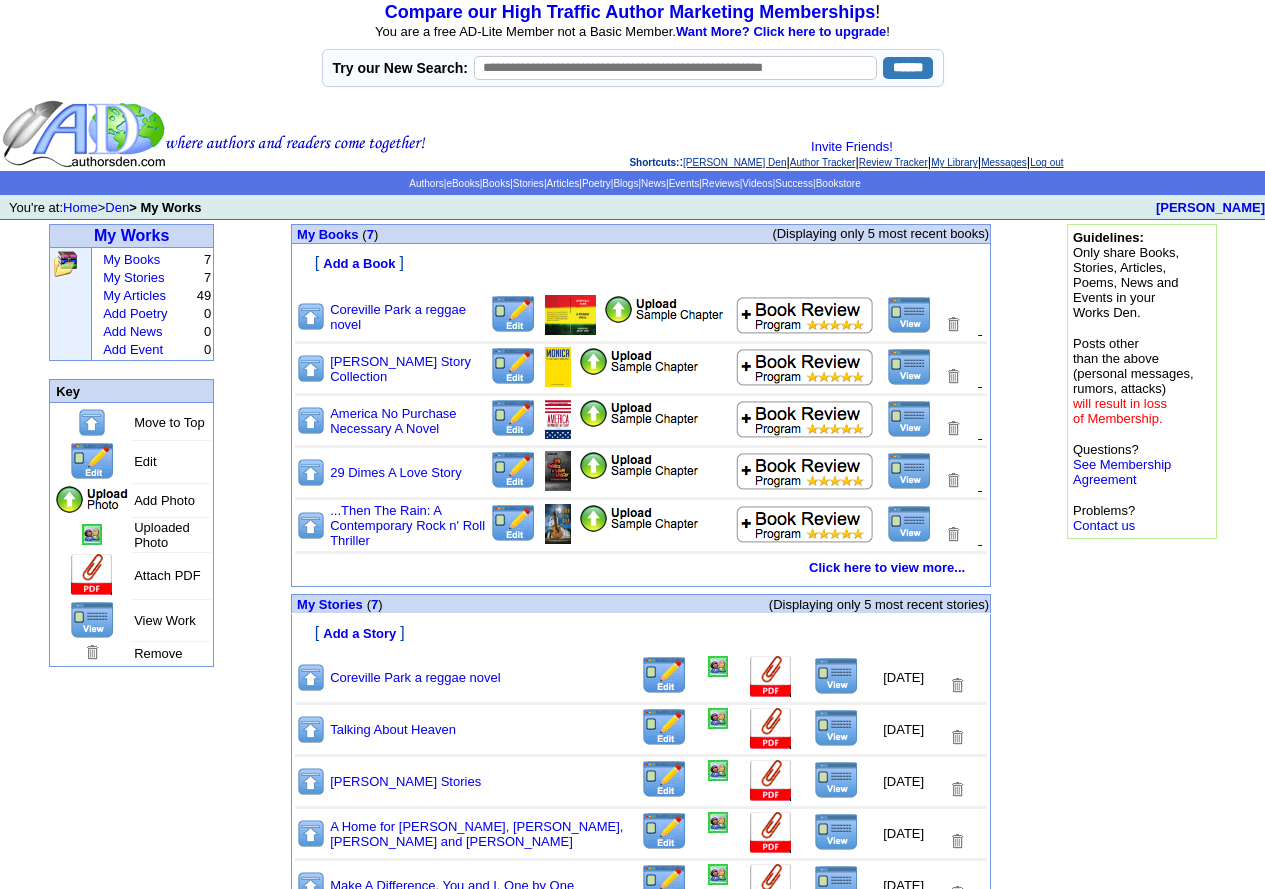 click on "Log out" 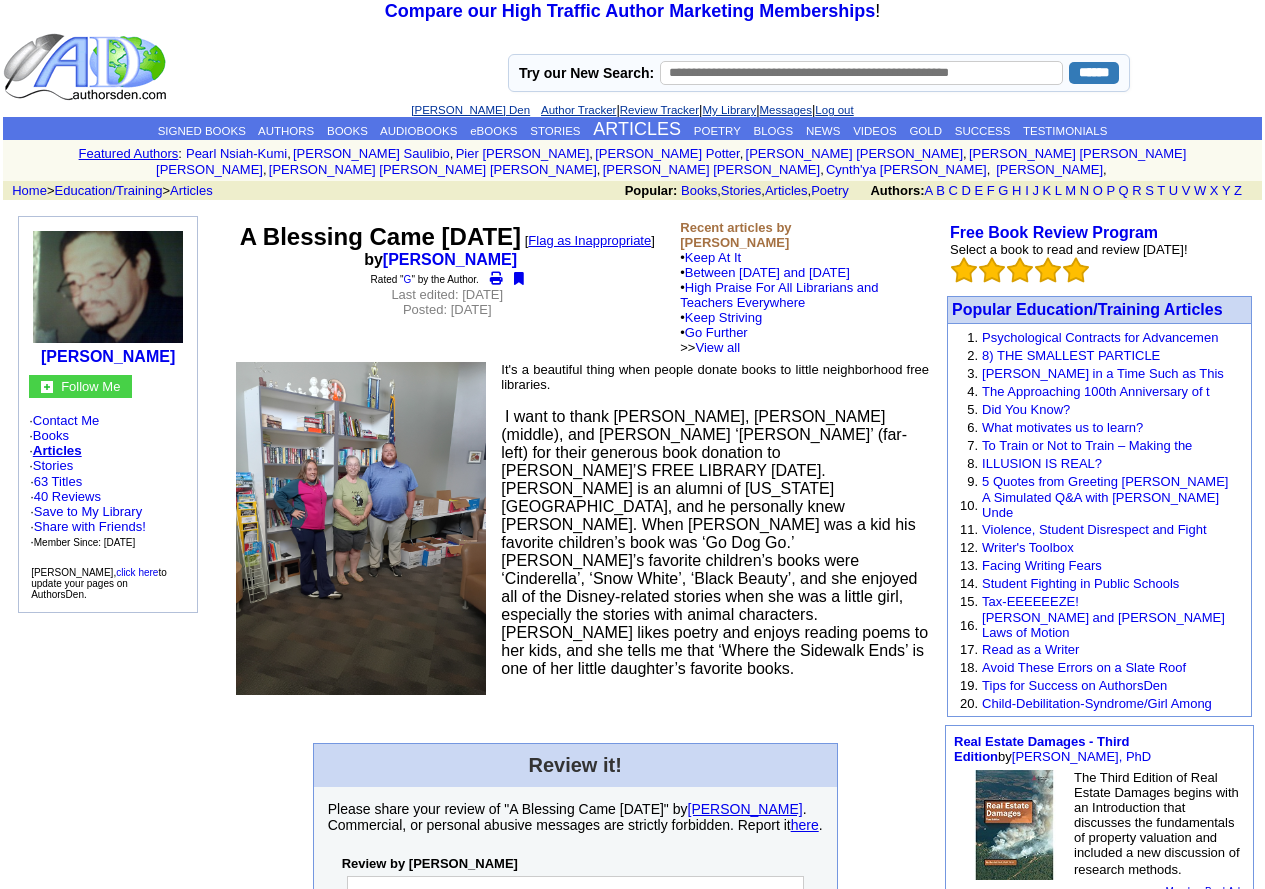 scroll, scrollTop: 0, scrollLeft: 0, axis: both 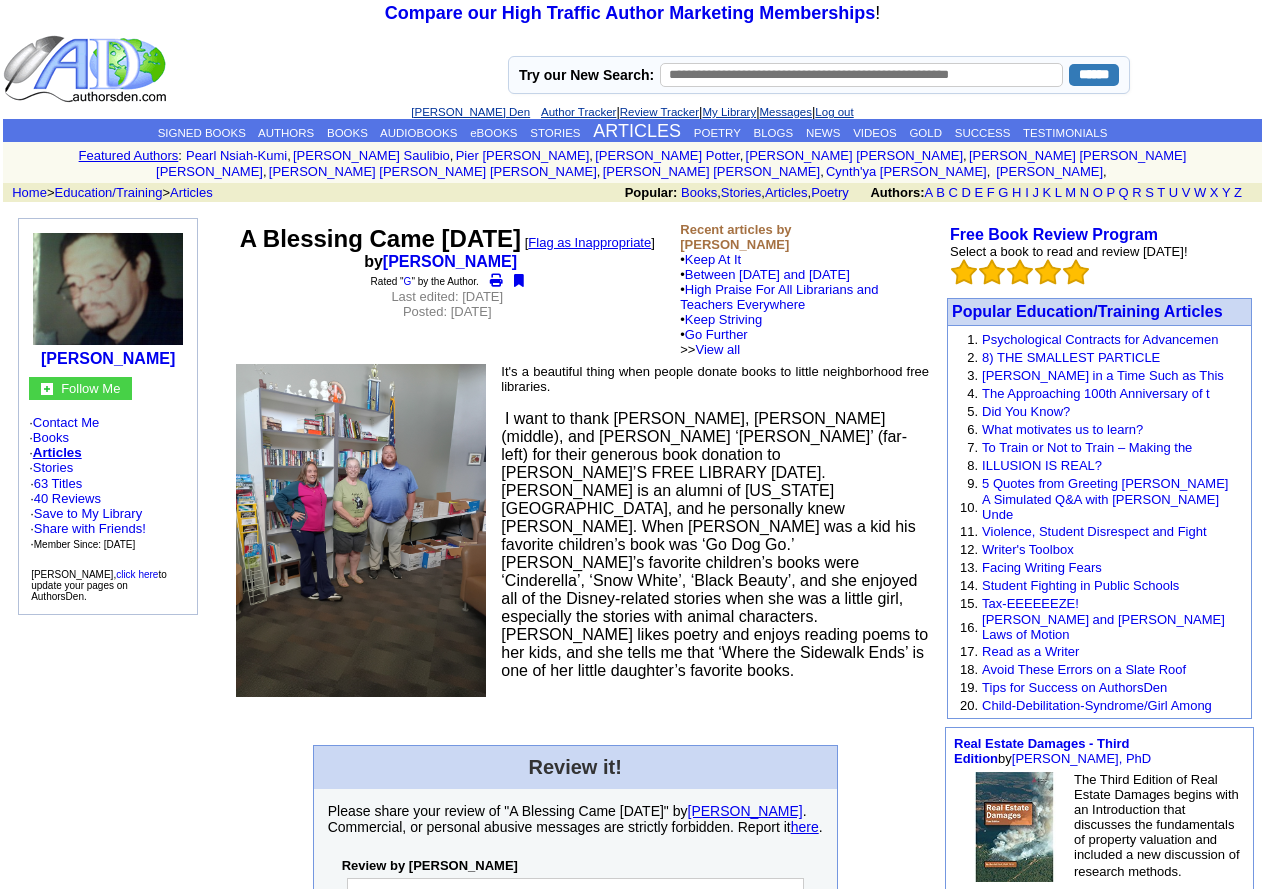 click on "Log out" at bounding box center [834, 112] 